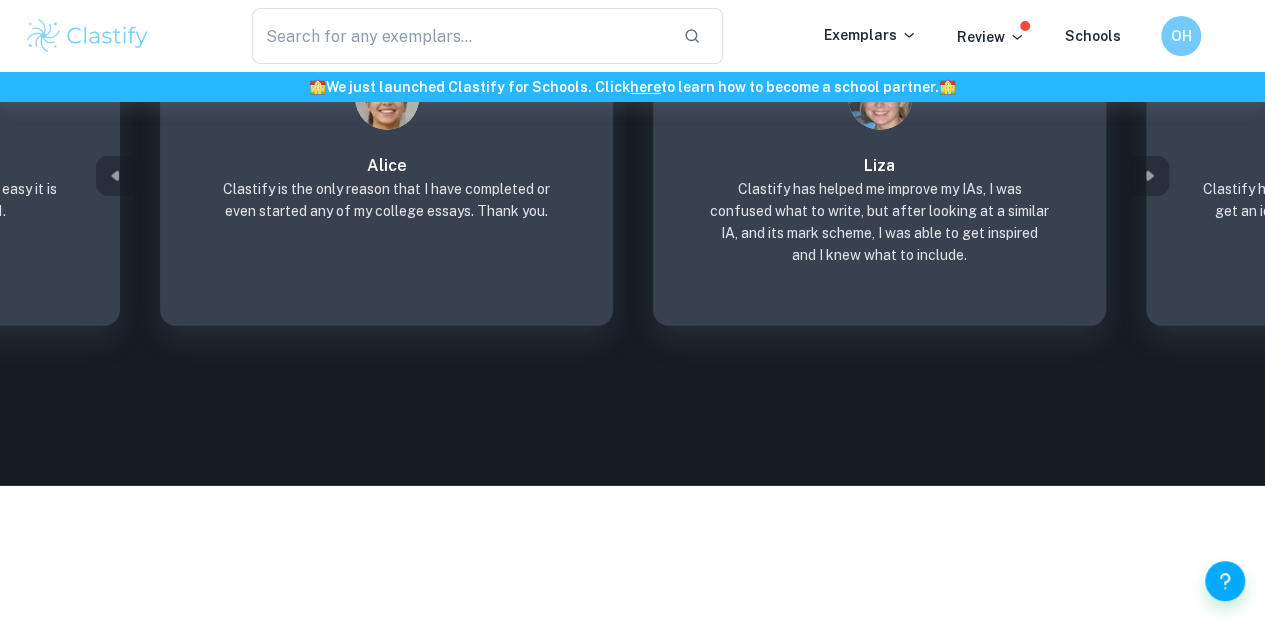 scroll, scrollTop: 3005, scrollLeft: 0, axis: vertical 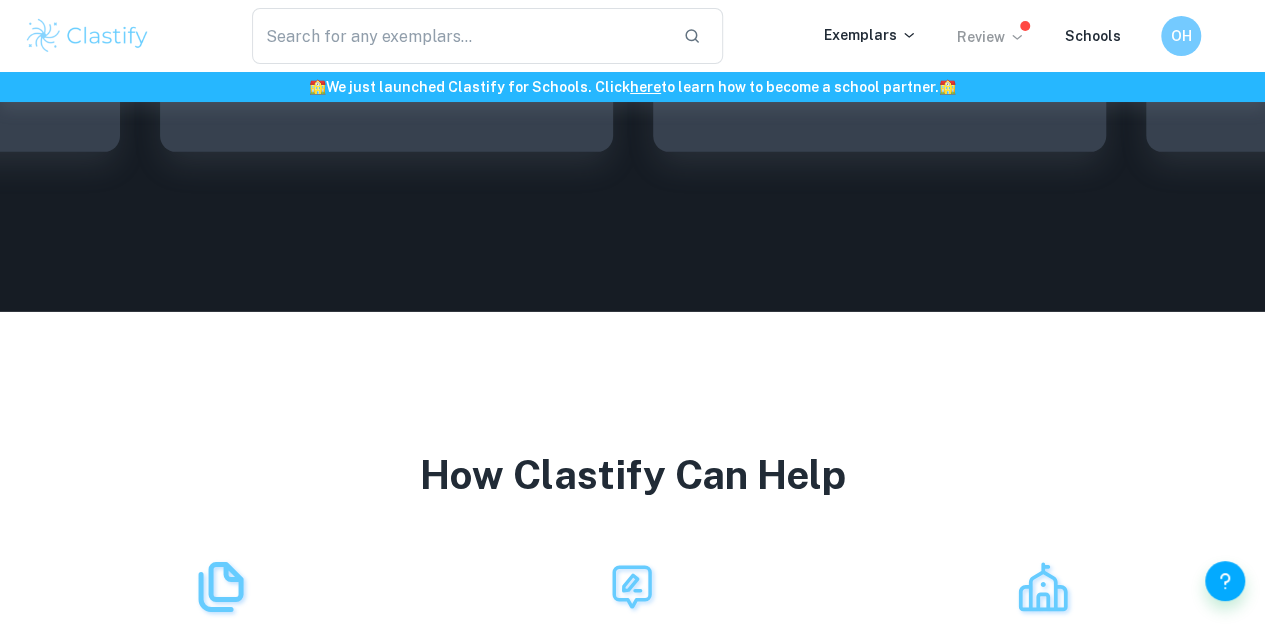 click on "Review" at bounding box center (991, 37) 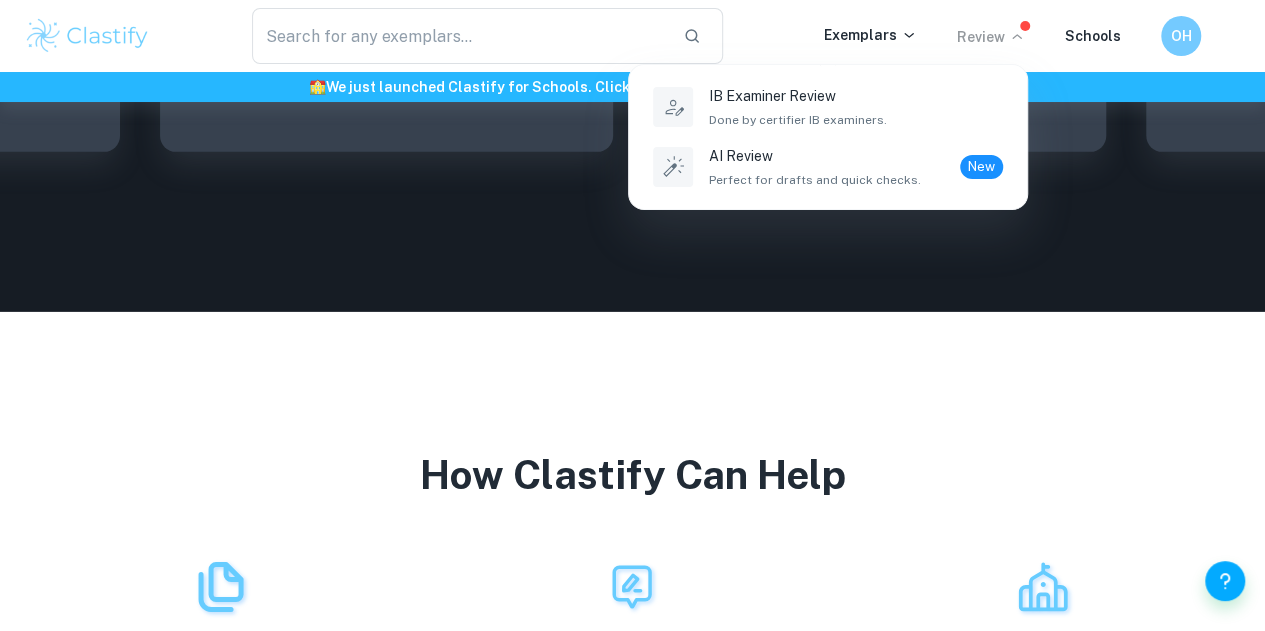 click at bounding box center (632, 315) 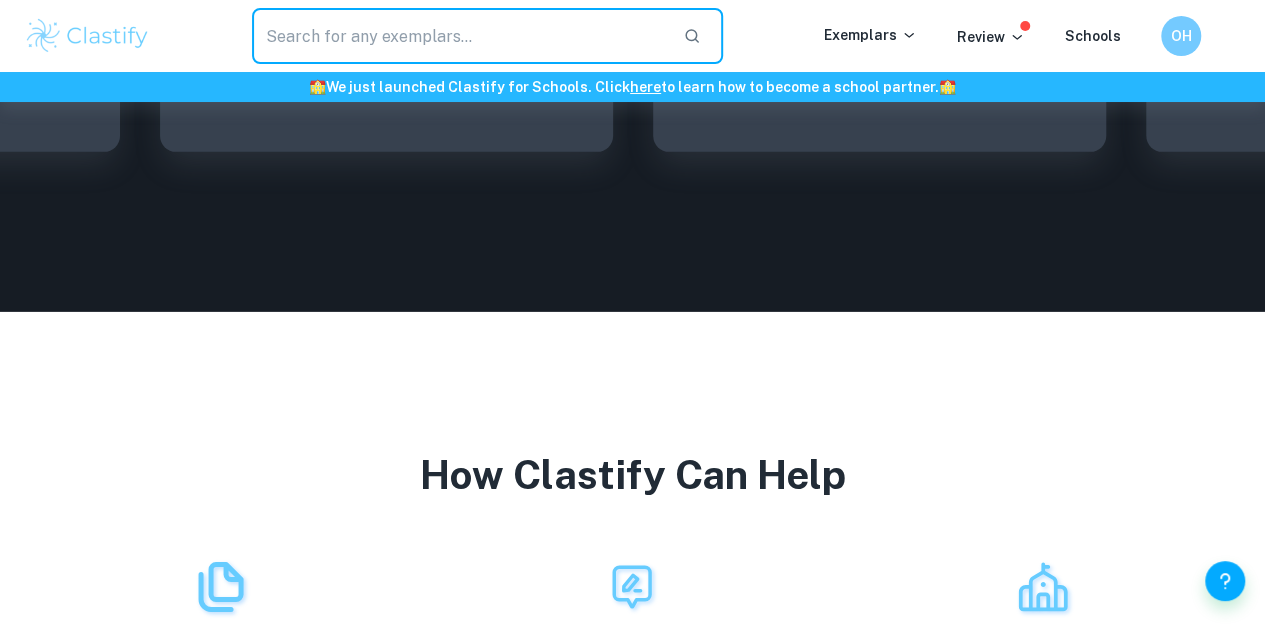 click at bounding box center [459, 36] 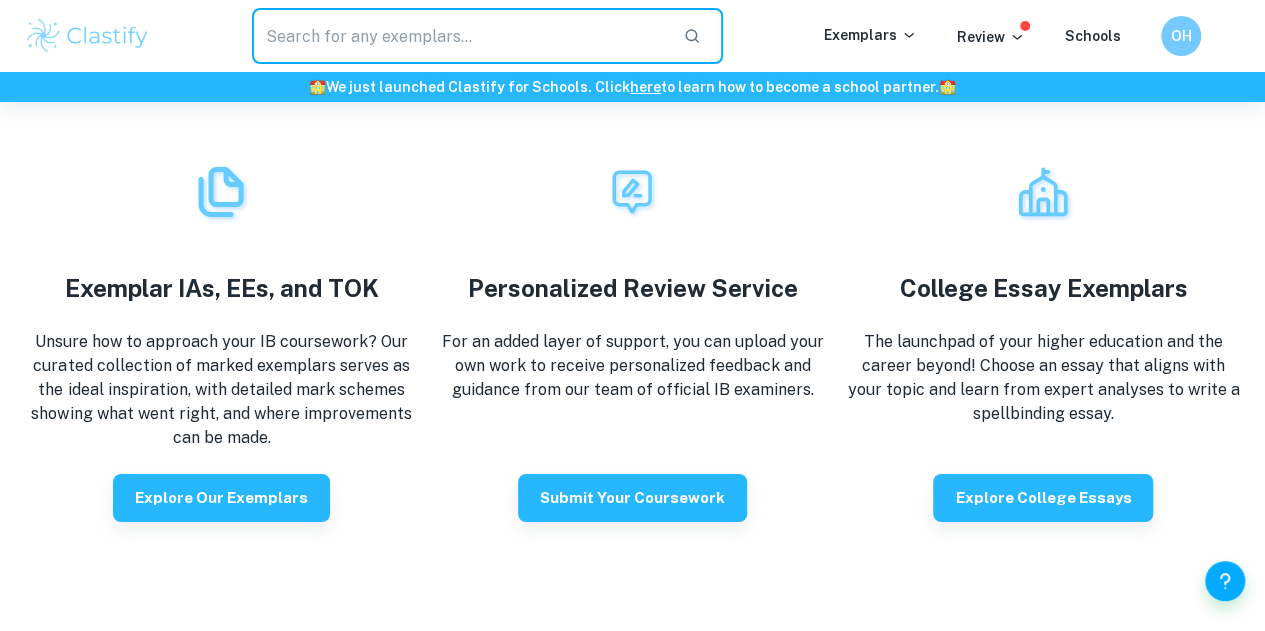 scroll, scrollTop: 3411, scrollLeft: 0, axis: vertical 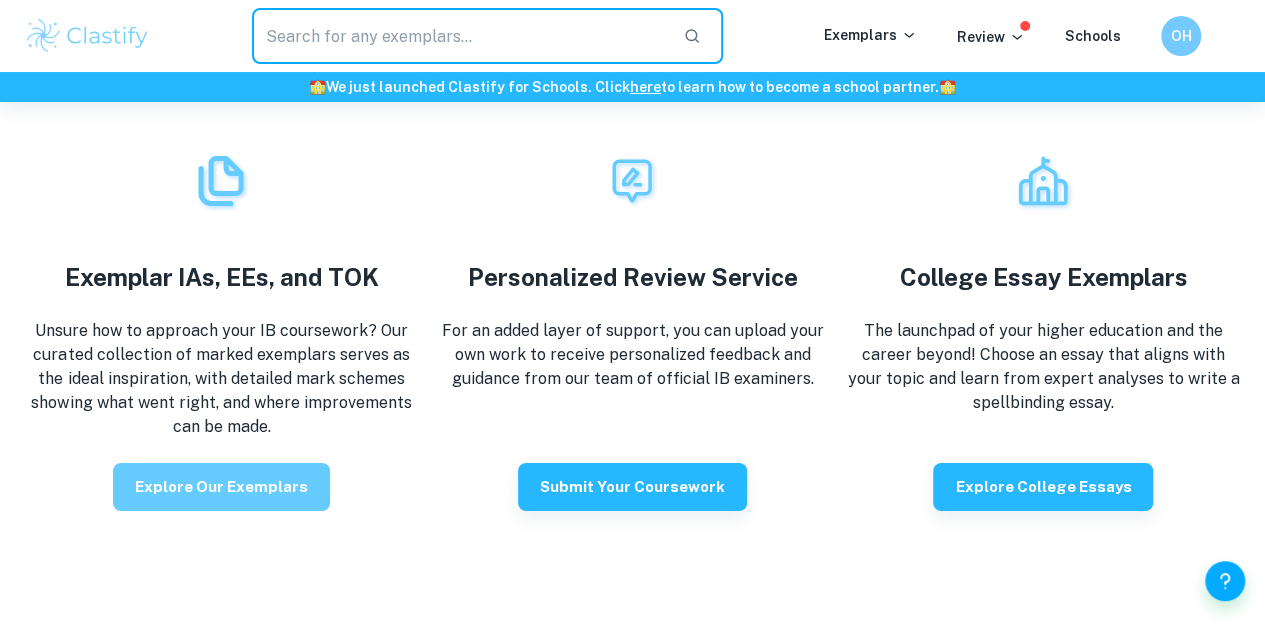 click on "Explore our exemplars" at bounding box center [221, 487] 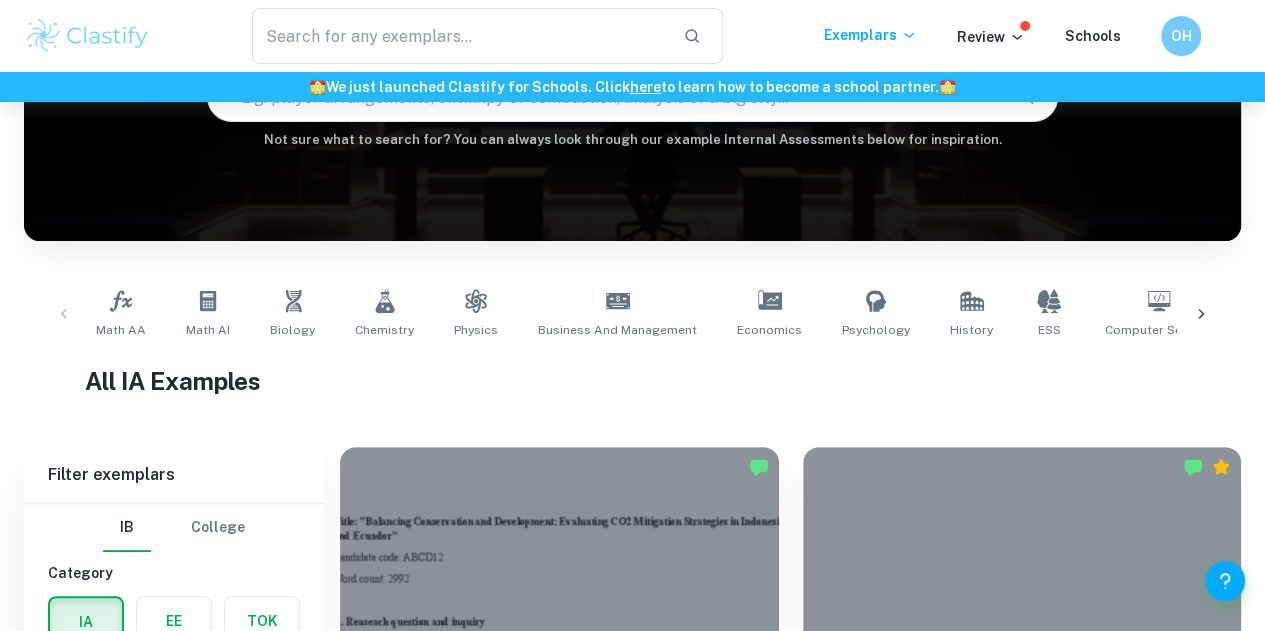 scroll, scrollTop: 0, scrollLeft: 0, axis: both 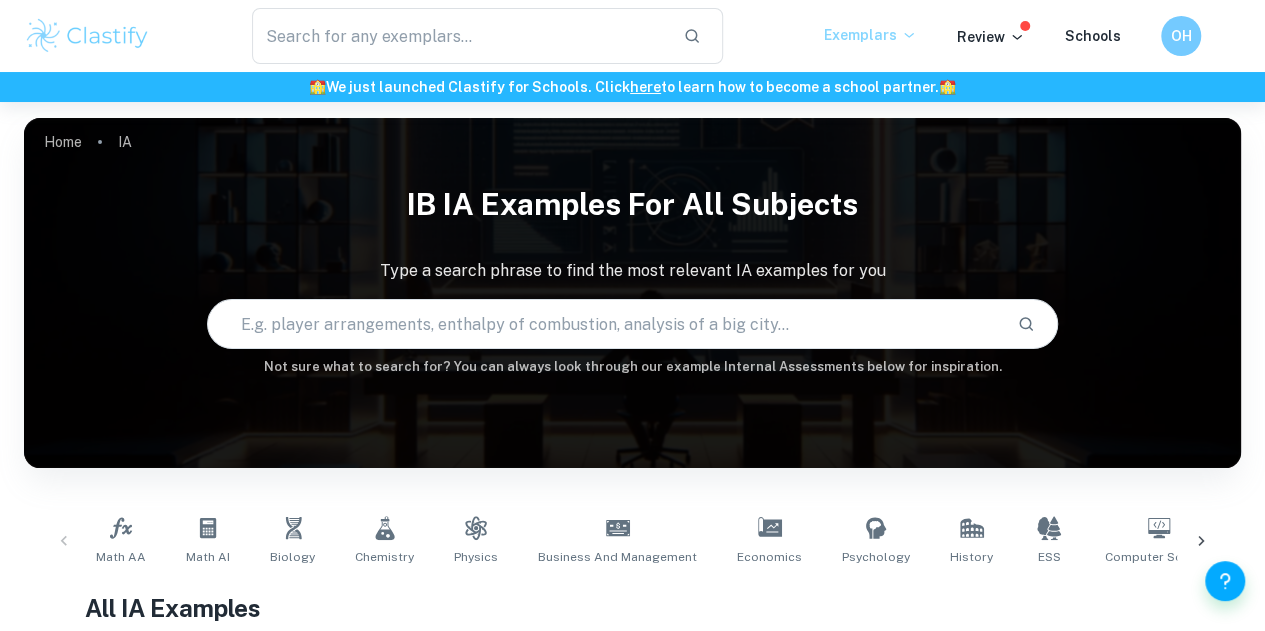 click 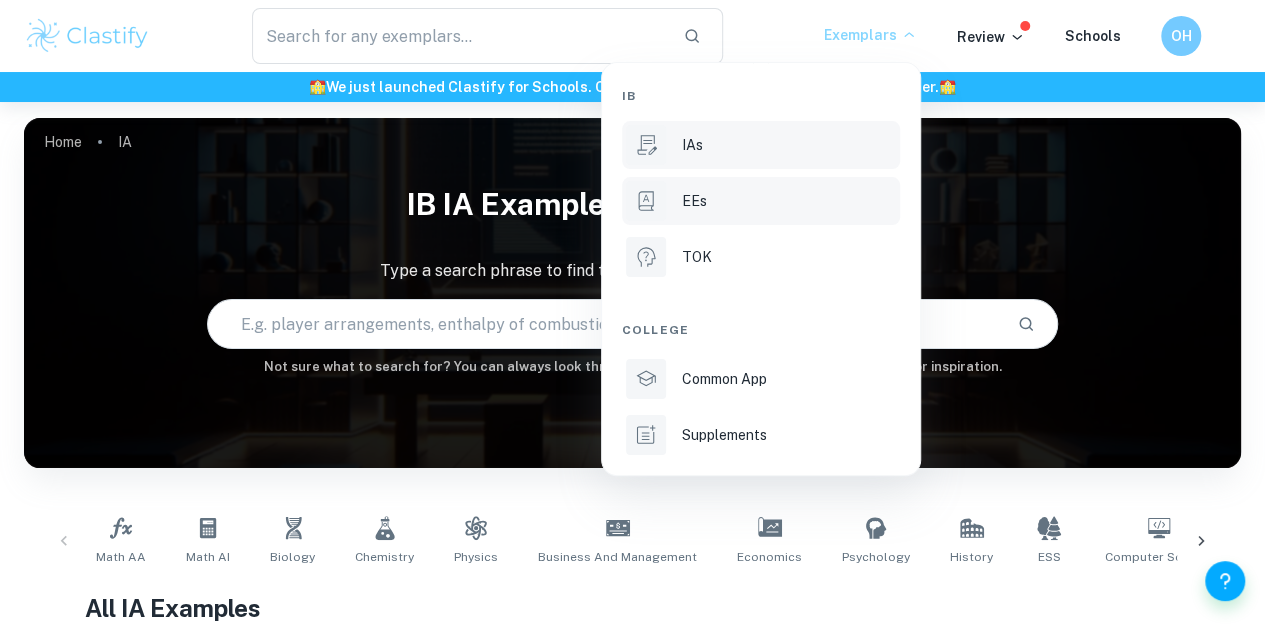 click on "EEs" at bounding box center (789, 201) 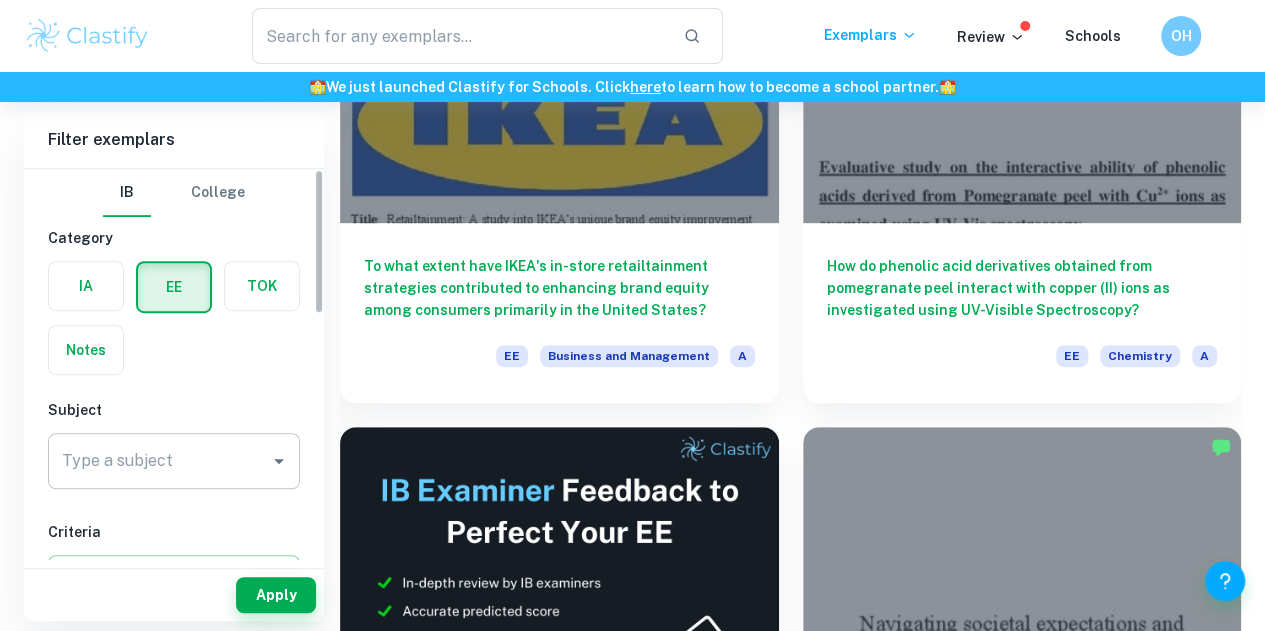 scroll, scrollTop: 361, scrollLeft: 0, axis: vertical 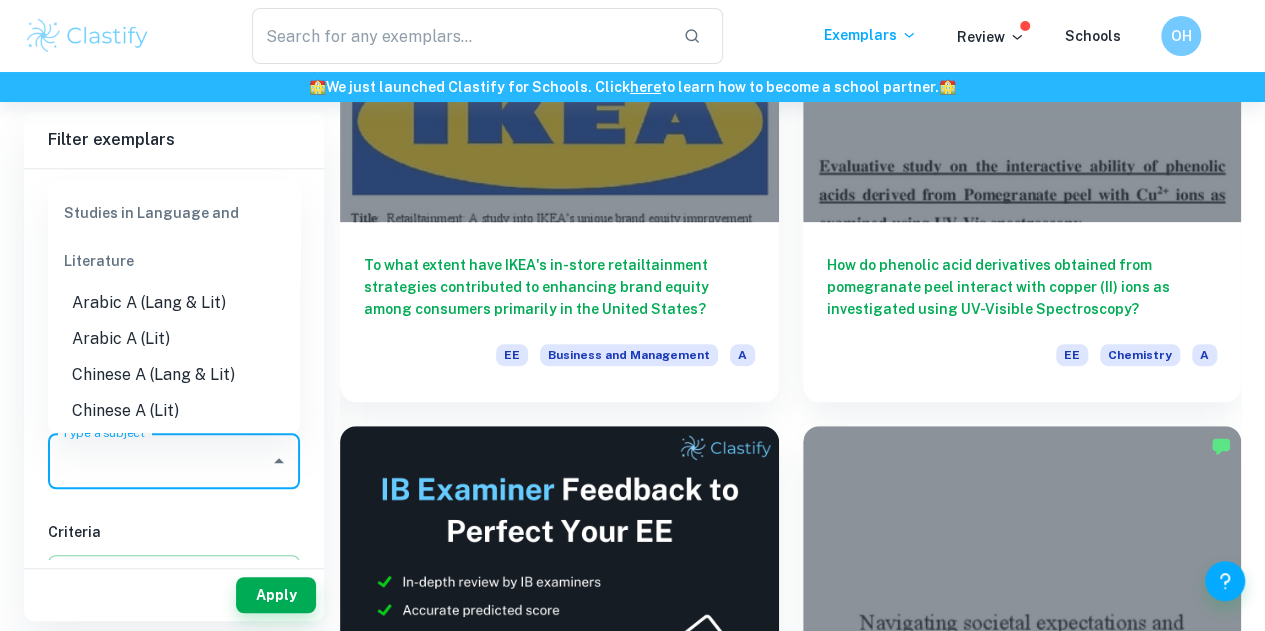 click on "Type a subject" at bounding box center (159, 461) 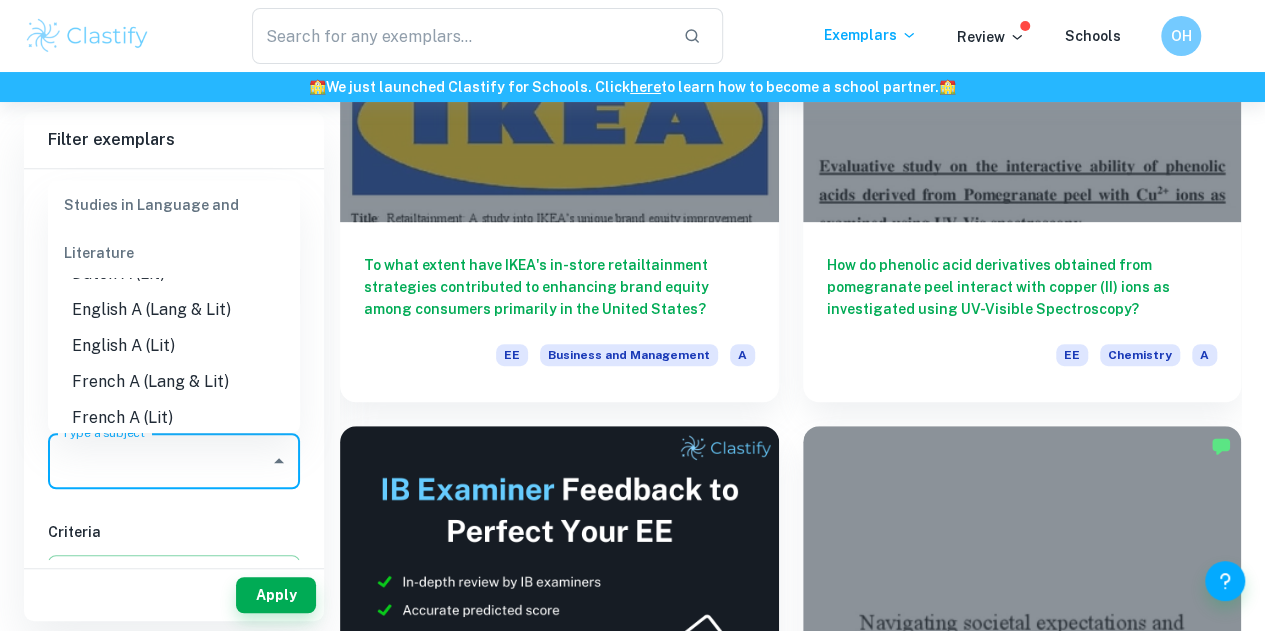 scroll, scrollTop: 208, scrollLeft: 0, axis: vertical 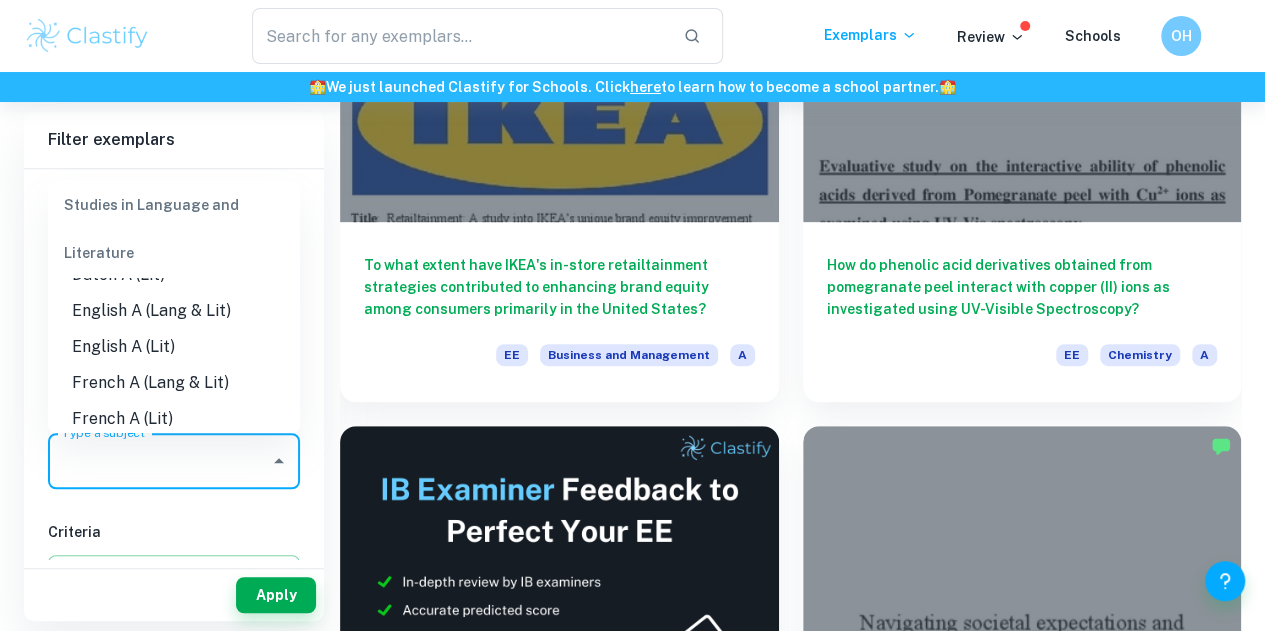 click on "English A (Lang & Lit)" at bounding box center (174, 310) 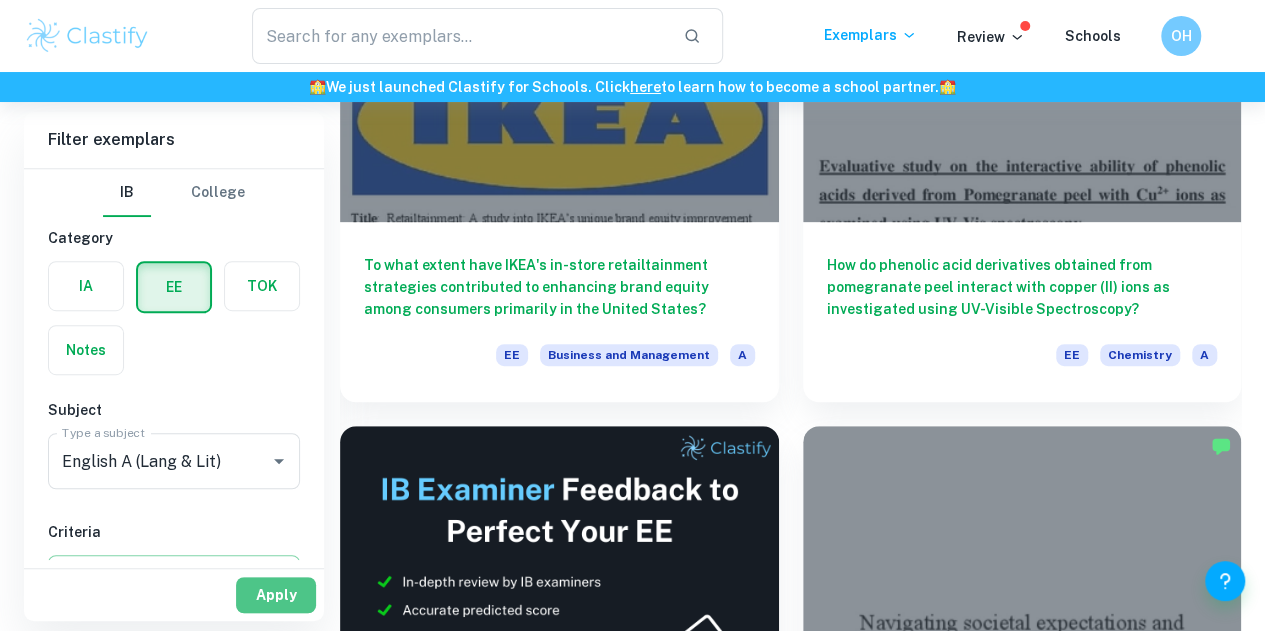 click on "Apply" at bounding box center (276, 595) 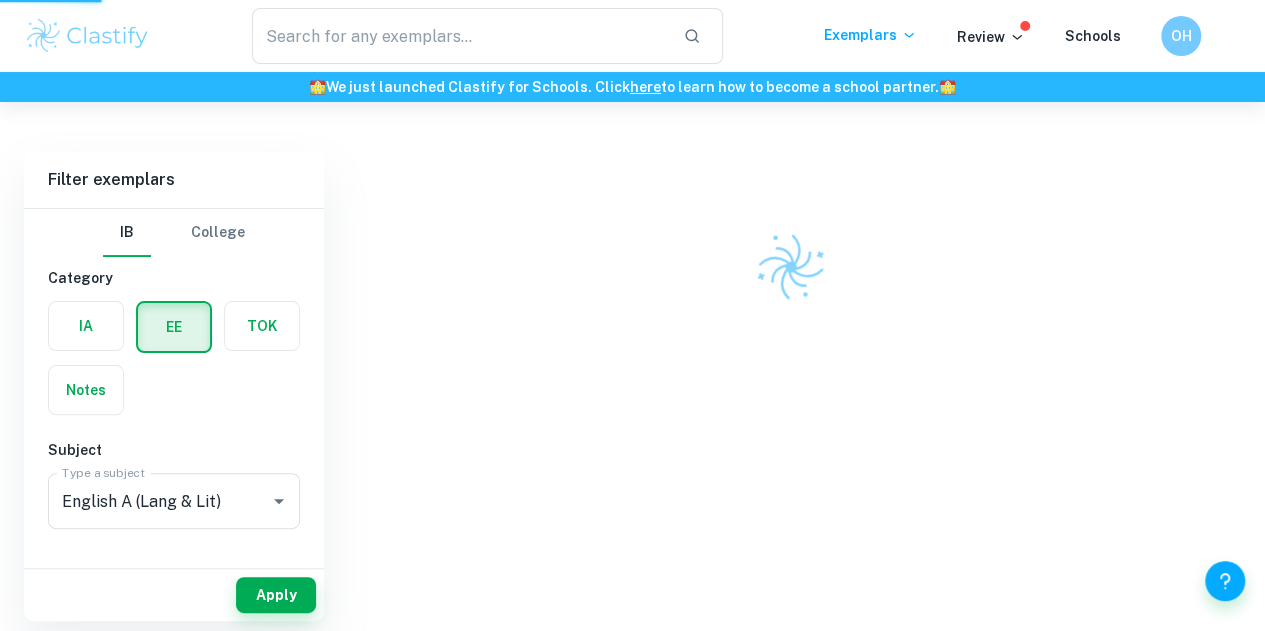 scroll, scrollTop: 102, scrollLeft: 0, axis: vertical 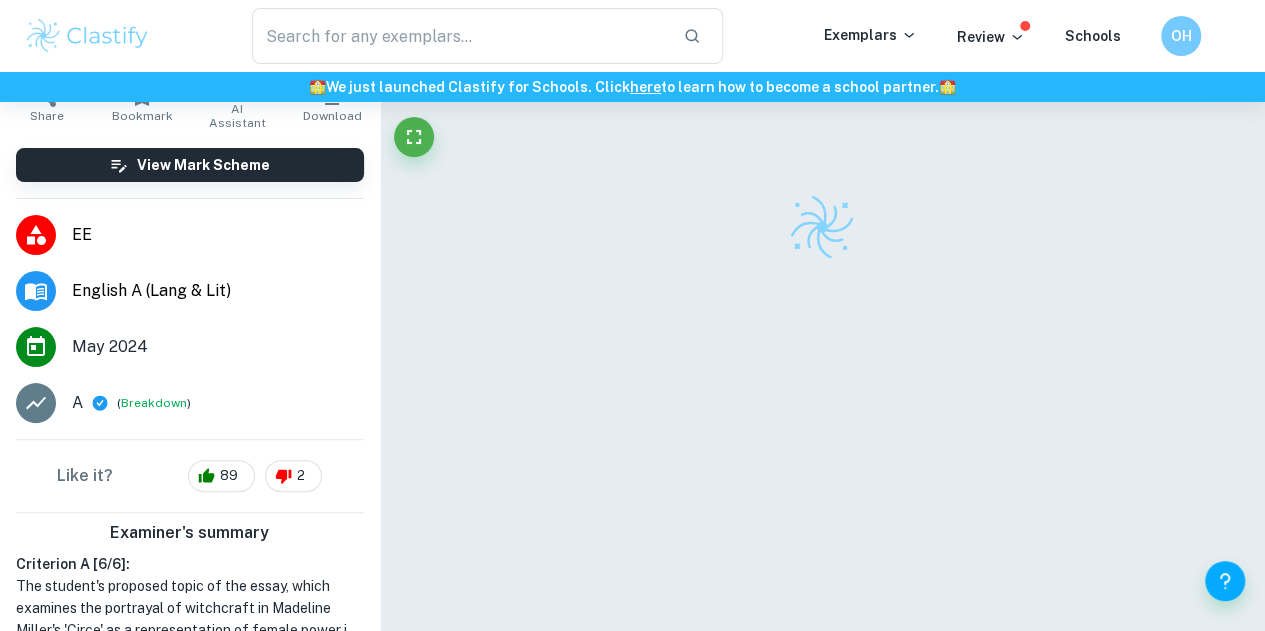 checkbox on "true" 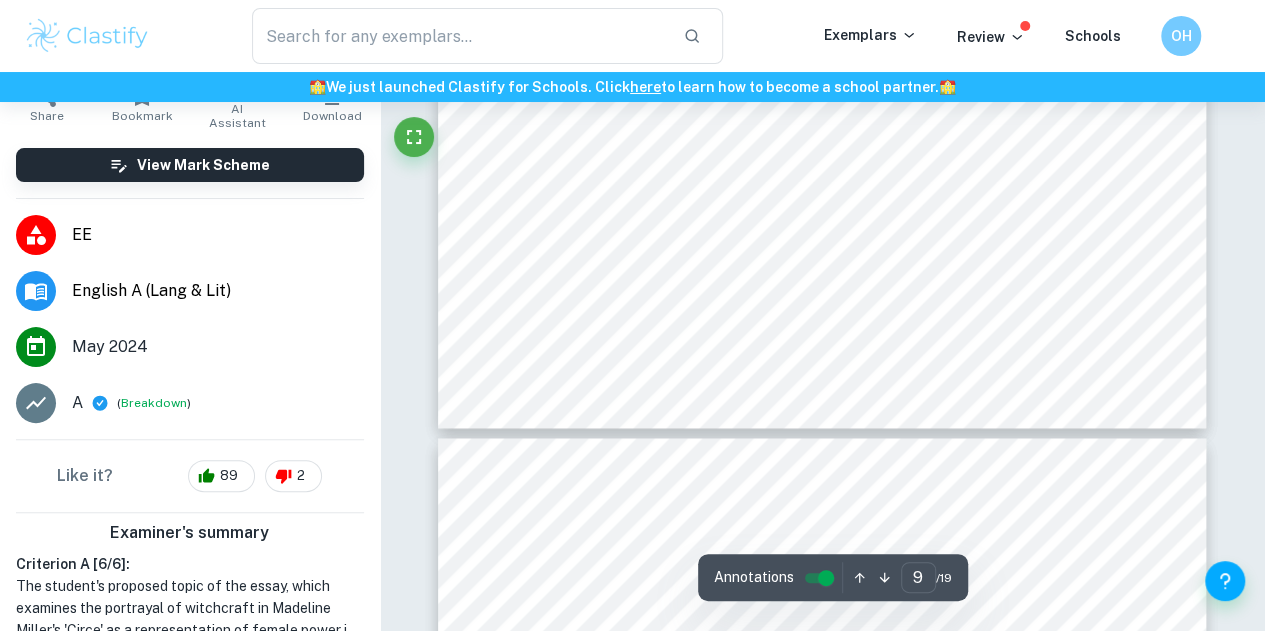 type on "10" 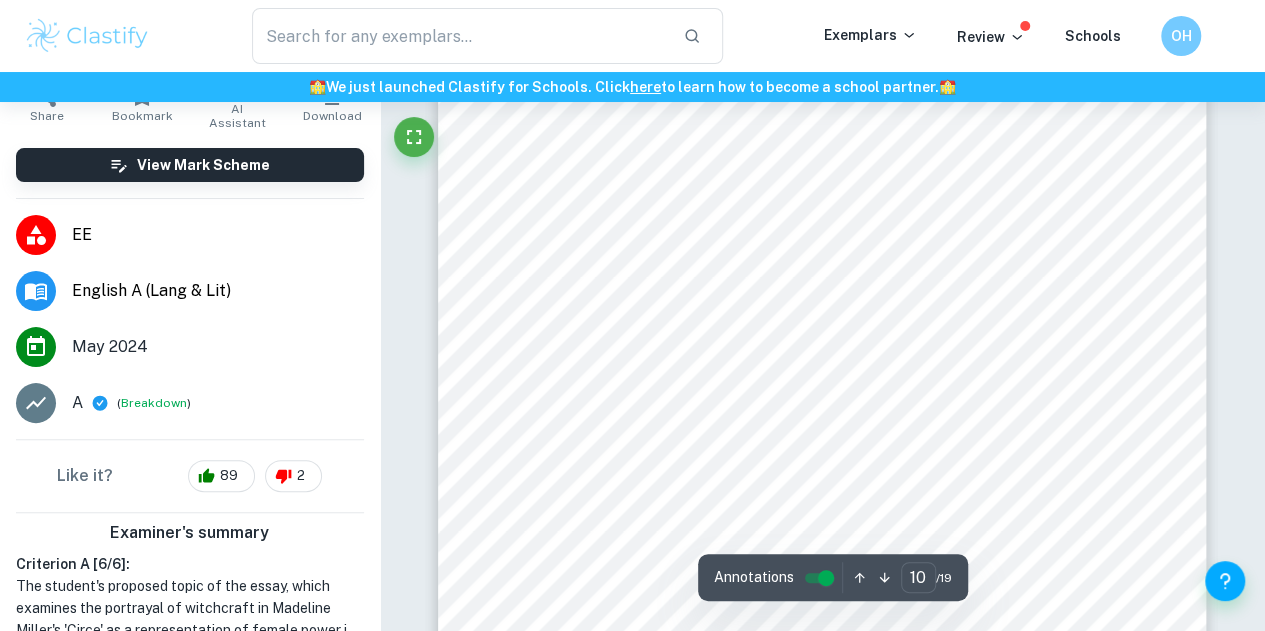 scroll, scrollTop: 9238, scrollLeft: 0, axis: vertical 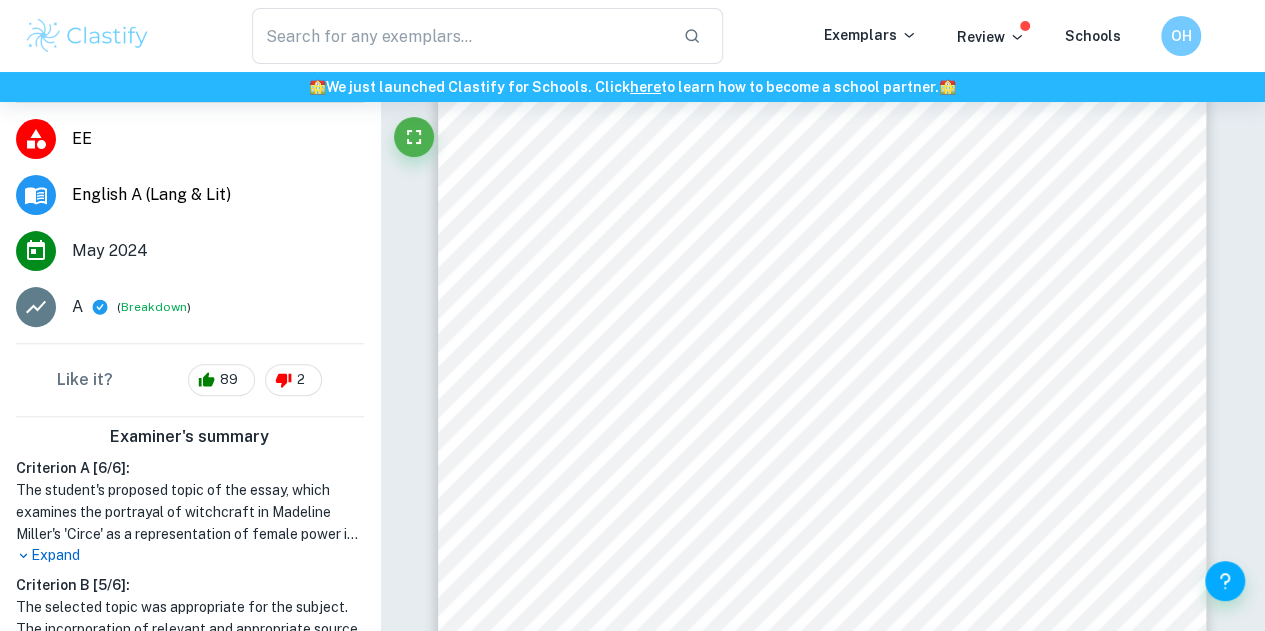 click on "Expand" at bounding box center (190, 555) 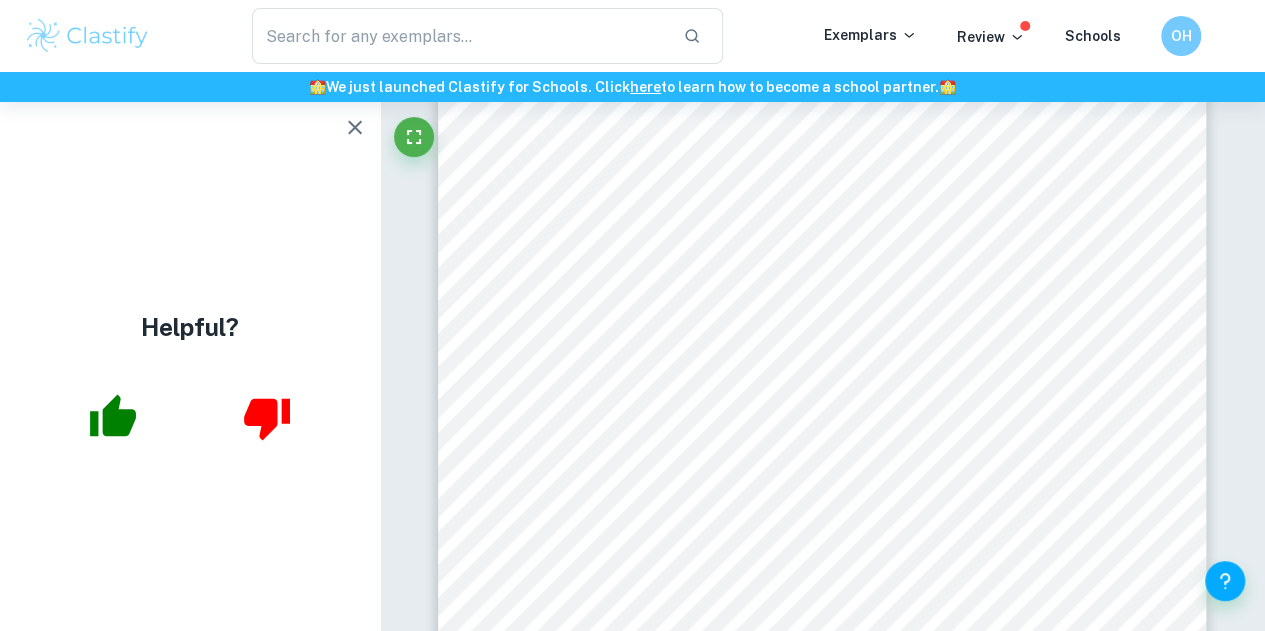 scroll, scrollTop: 0, scrollLeft: 0, axis: both 